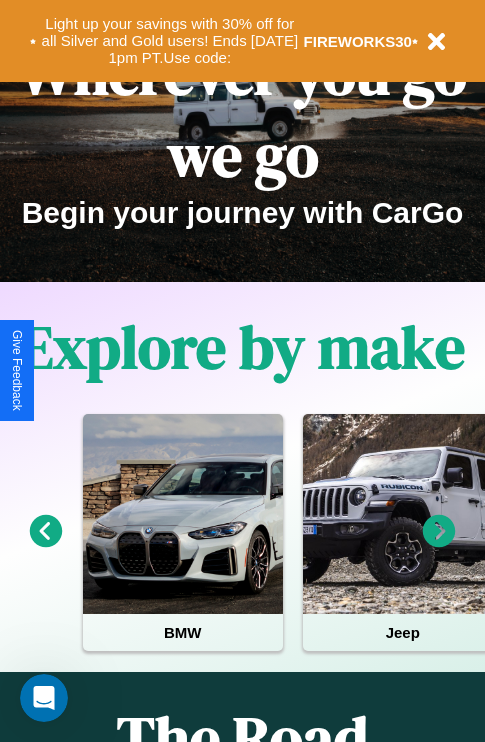 scroll, scrollTop: 308, scrollLeft: 0, axis: vertical 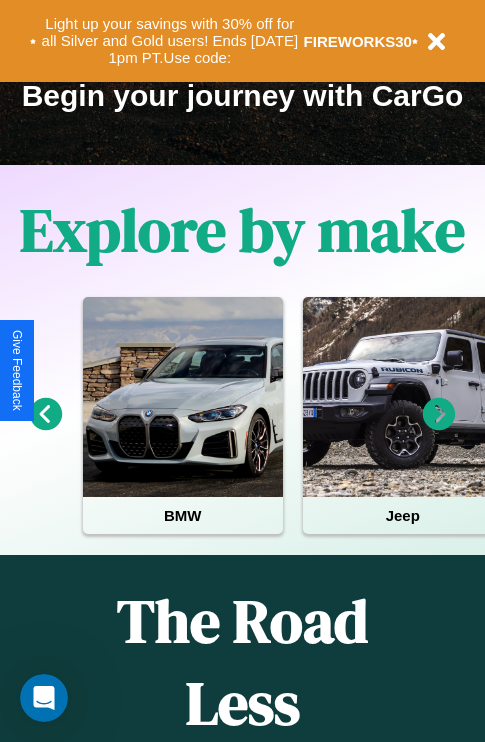 click 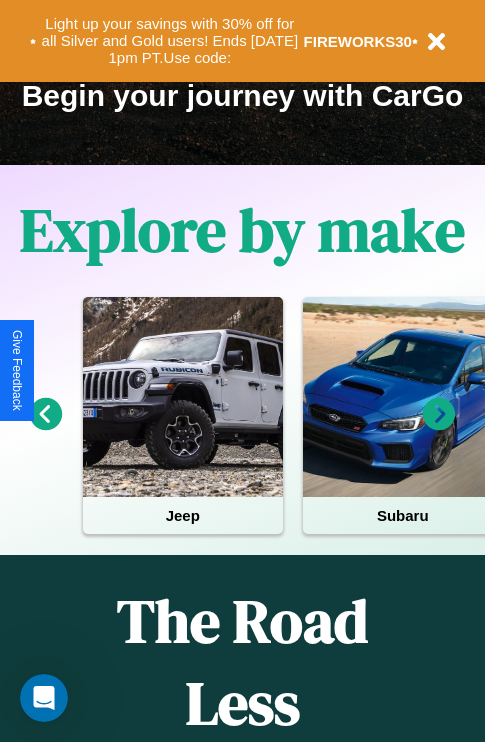 click 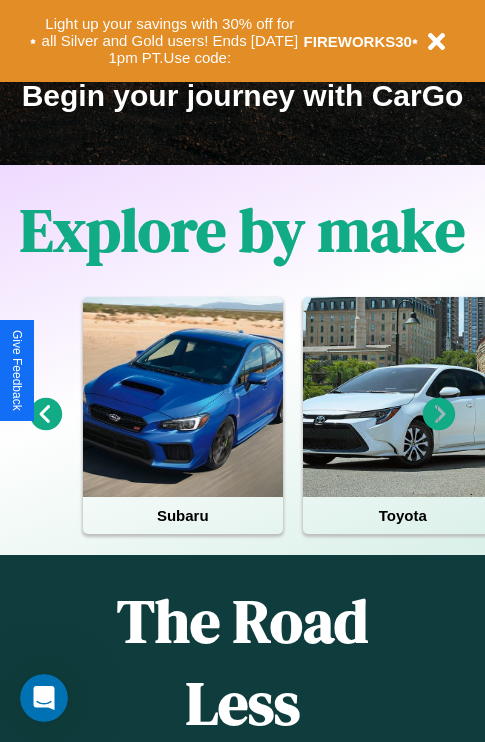 click 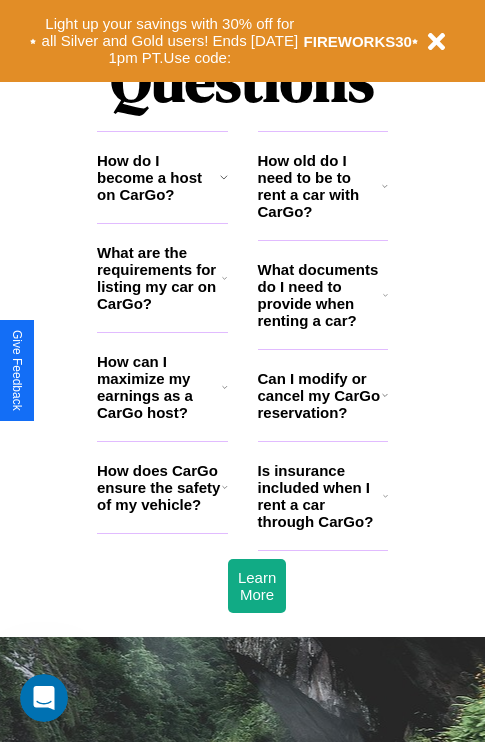 scroll, scrollTop: 2423, scrollLeft: 0, axis: vertical 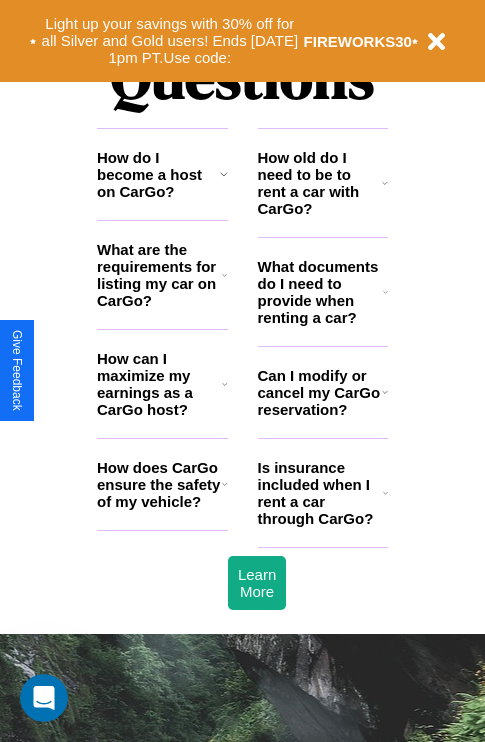 click on "How do I become a host on CarGo?" at bounding box center (158, 174) 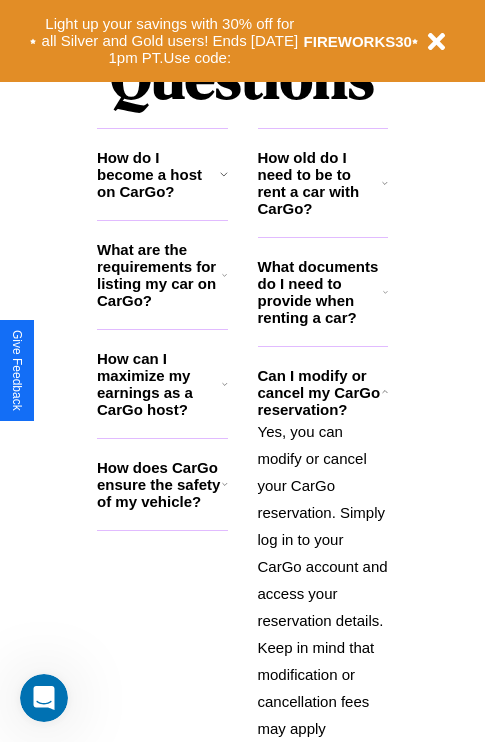 click on "What are the requirements for listing my car on CarGo?" at bounding box center (159, 275) 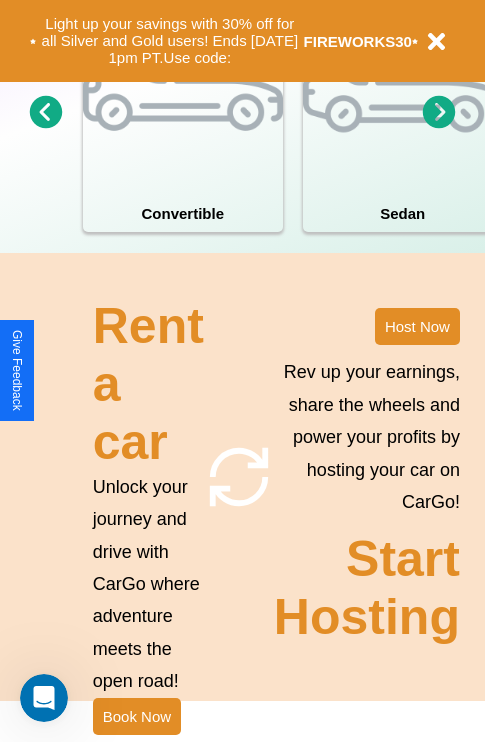 scroll, scrollTop: 1558, scrollLeft: 0, axis: vertical 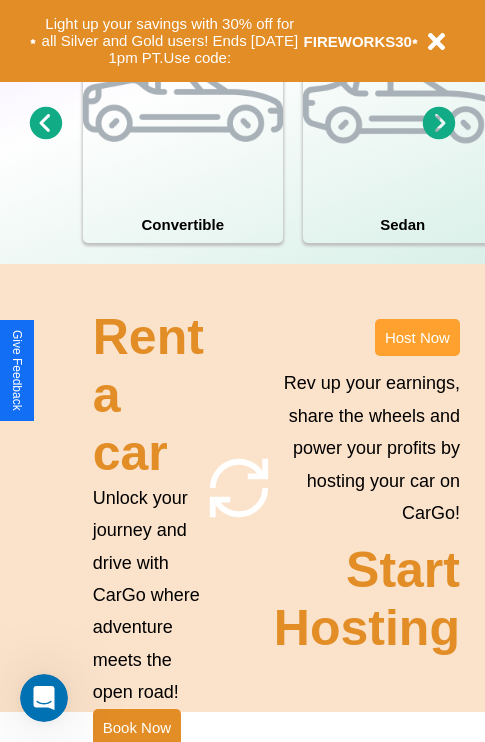 click on "Host Now" at bounding box center [417, 337] 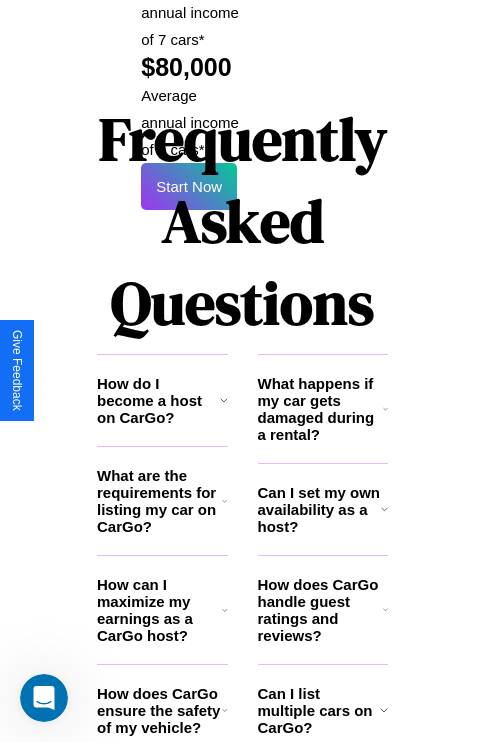 scroll, scrollTop: 3255, scrollLeft: 0, axis: vertical 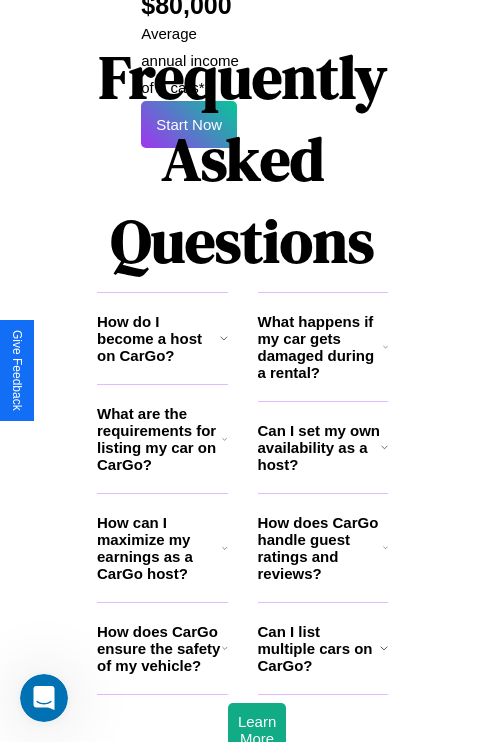 click on "What happens if my car gets damaged during a rental?" at bounding box center [320, 347] 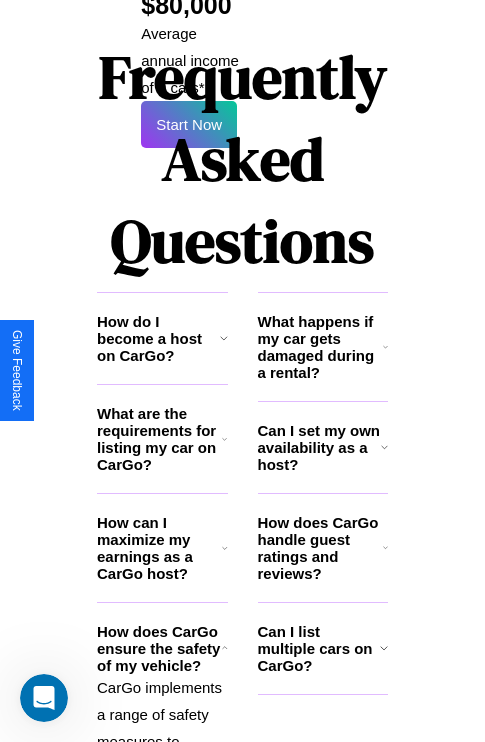 click 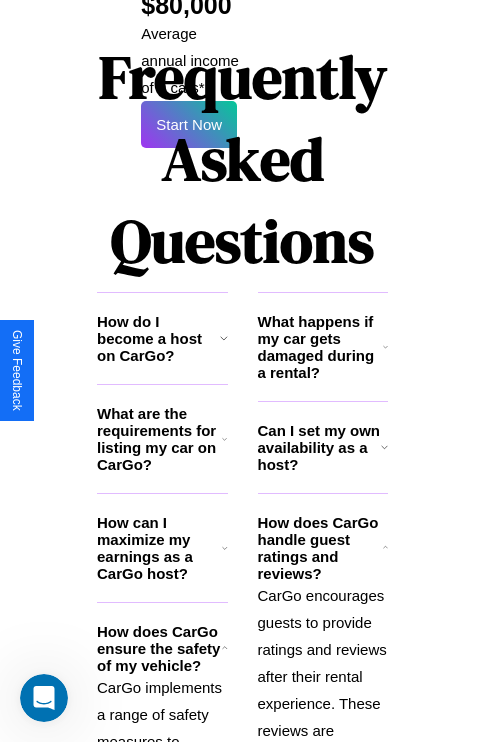 click on "What are the requirements for listing my car on CarGo?" at bounding box center [159, 439] 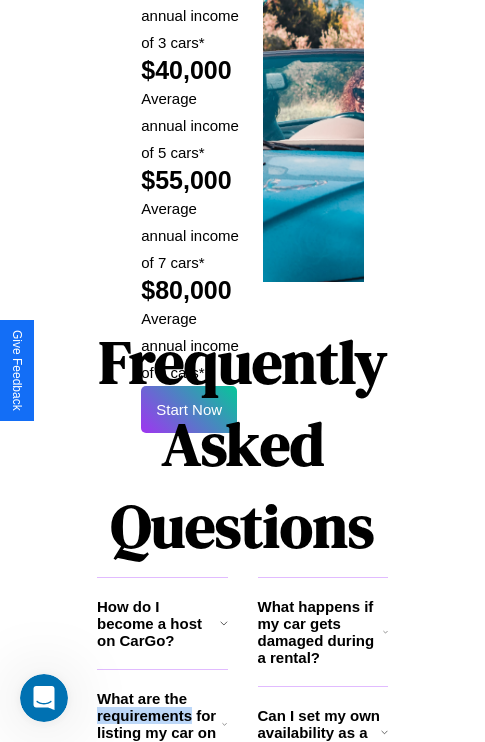 scroll, scrollTop: 2943, scrollLeft: 0, axis: vertical 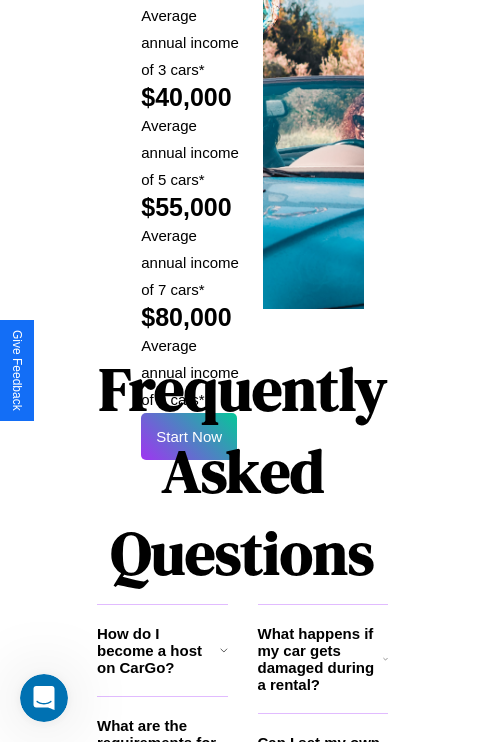 click on "Frequently Asked Questions" at bounding box center (242, 471) 